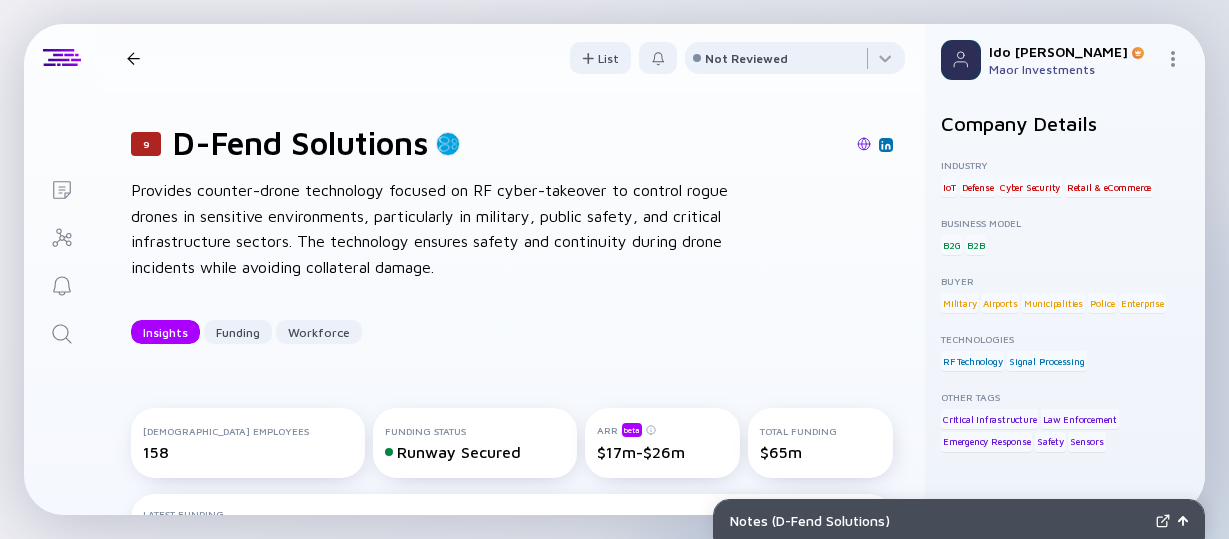 scroll, scrollTop: 0, scrollLeft: 0, axis: both 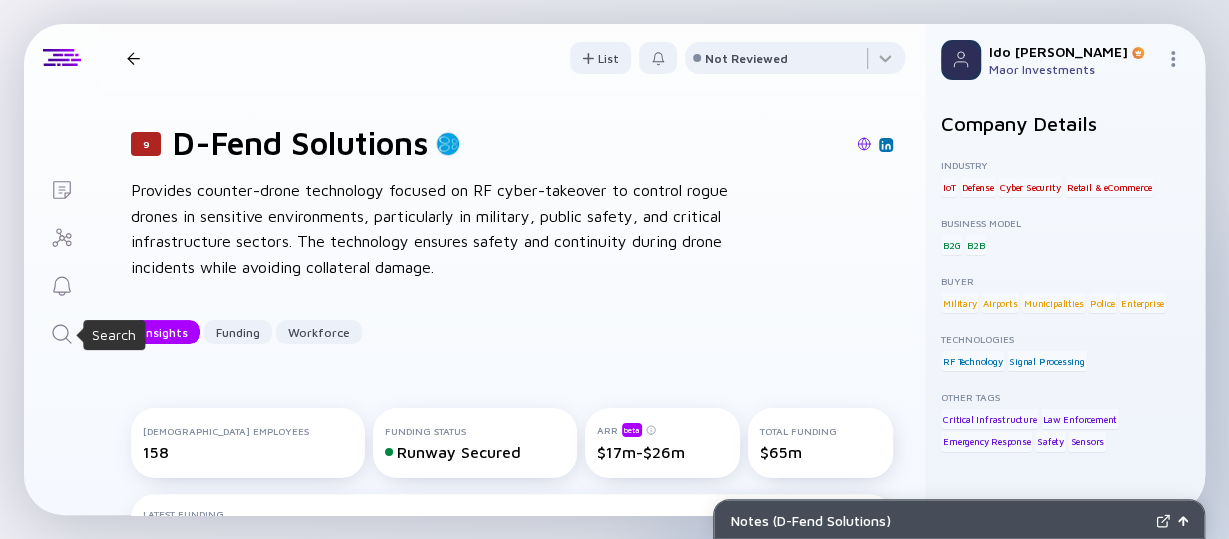 click 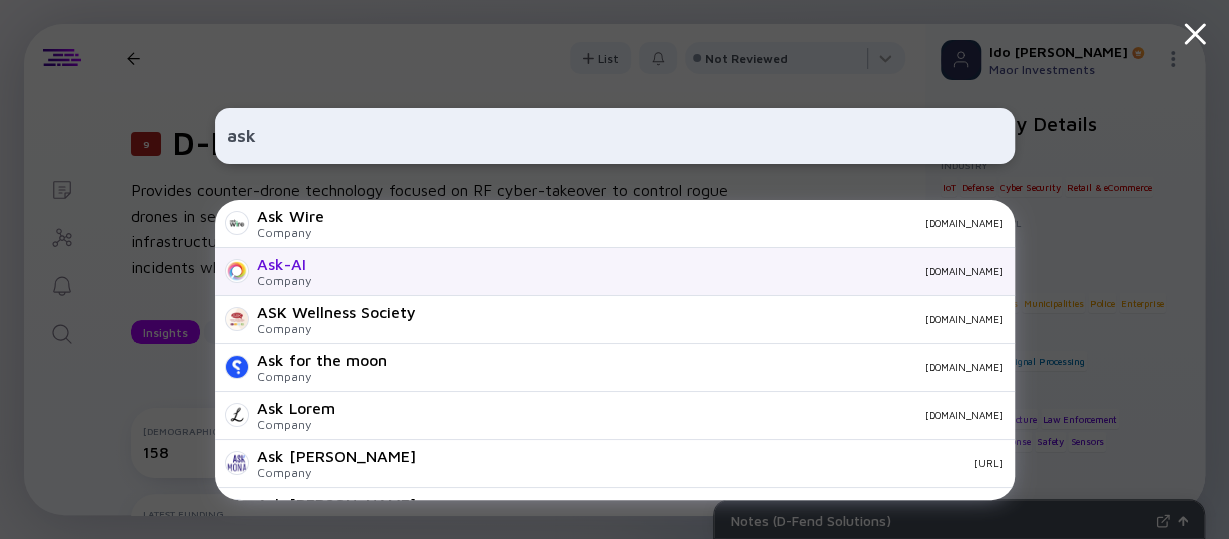 type on "ask" 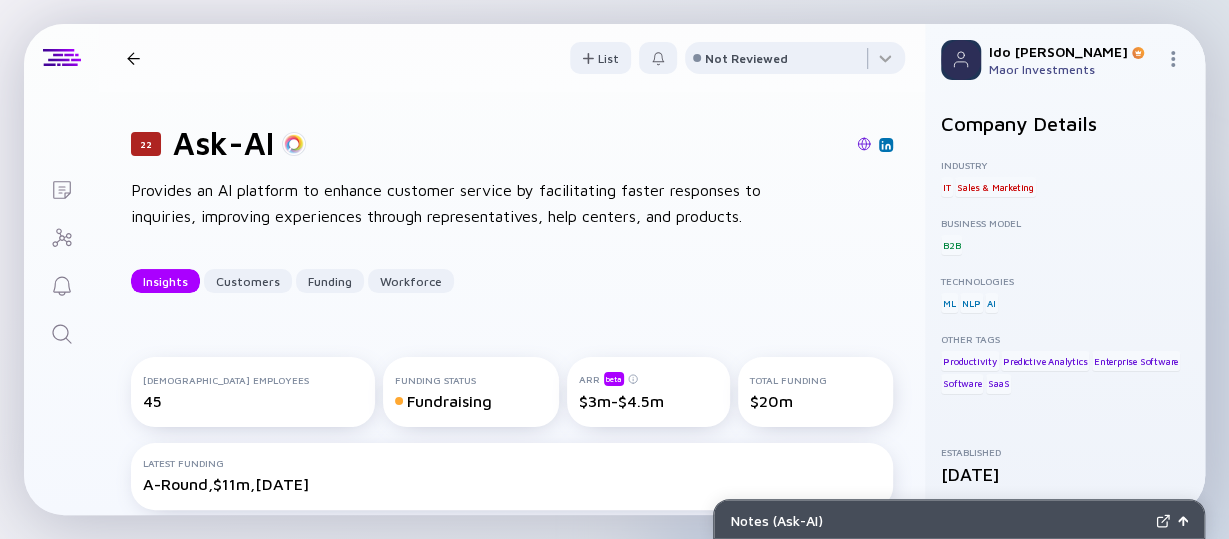 click on "Provides an AI platform to enhance customer service by facilitating faster responses to inquiries, improving experiences through representatives, help centers, and products." at bounding box center [451, 203] 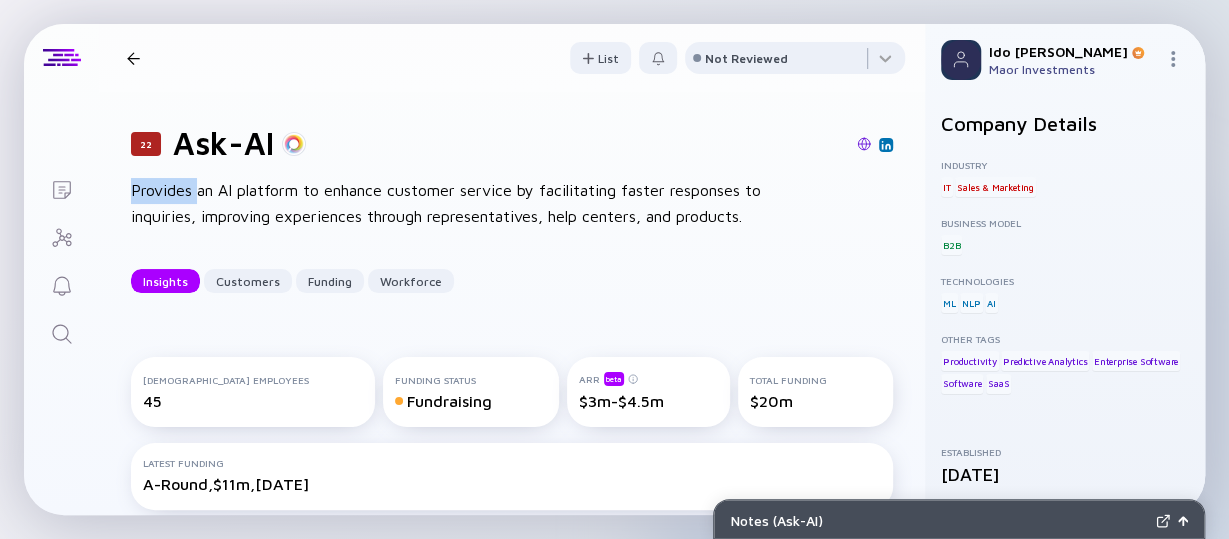 click on "Provides an AI platform to enhance customer service by facilitating faster responses to inquiries, improving experiences through representatives, help centers, and products." at bounding box center (451, 203) 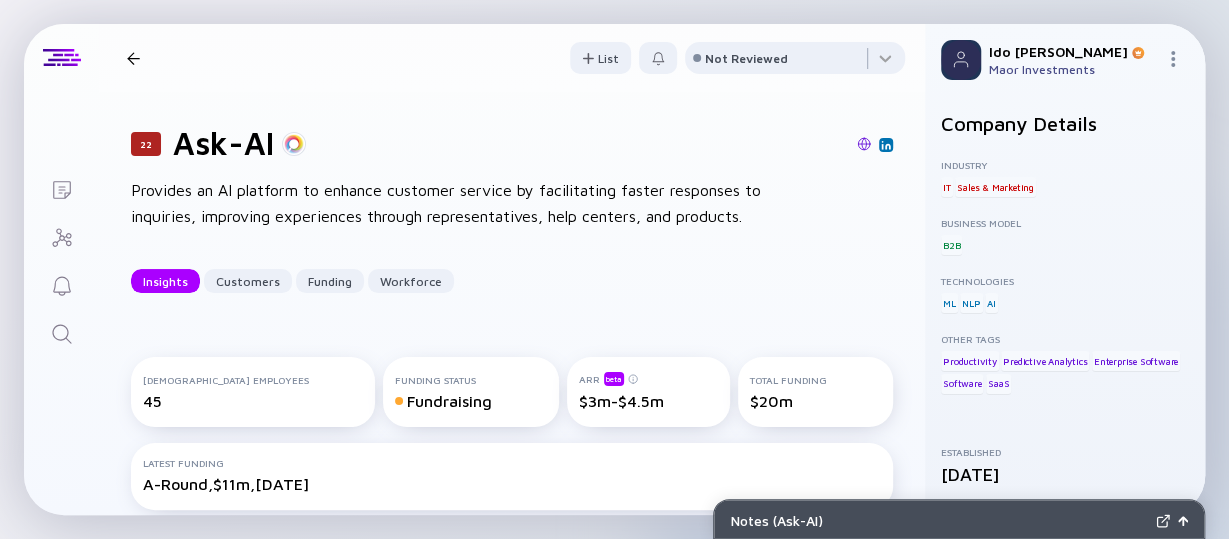 click on "Provides an AI platform to enhance customer service by facilitating faster responses to inquiries, improving experiences through representatives, help centers, and products." at bounding box center (451, 203) 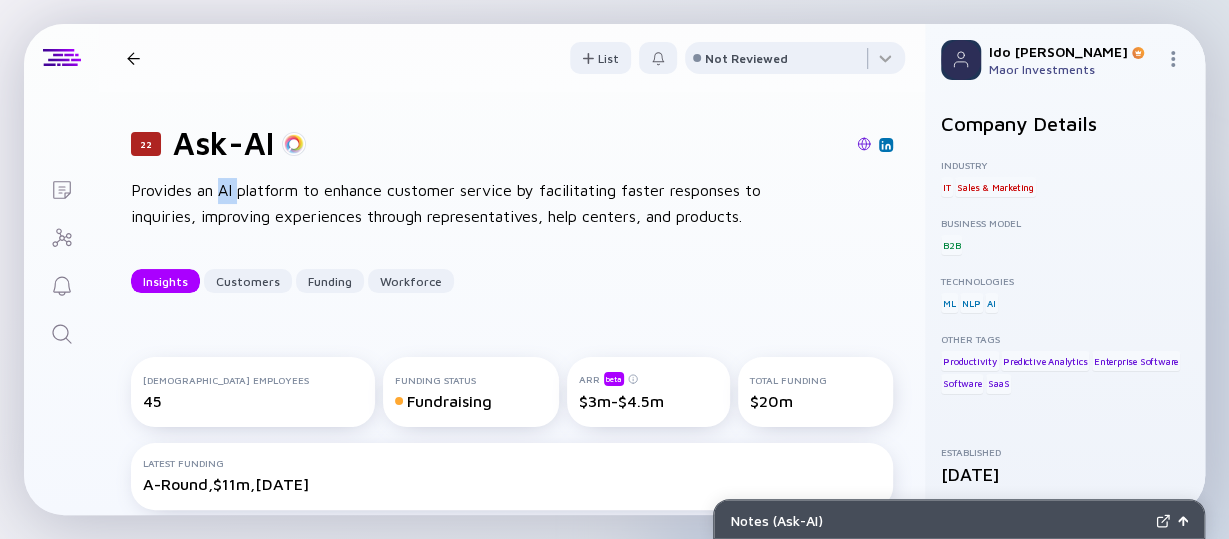 click on "Provides an AI platform to enhance customer service by facilitating faster responses to inquiries, improving experiences through representatives, help centers, and products." at bounding box center (451, 203) 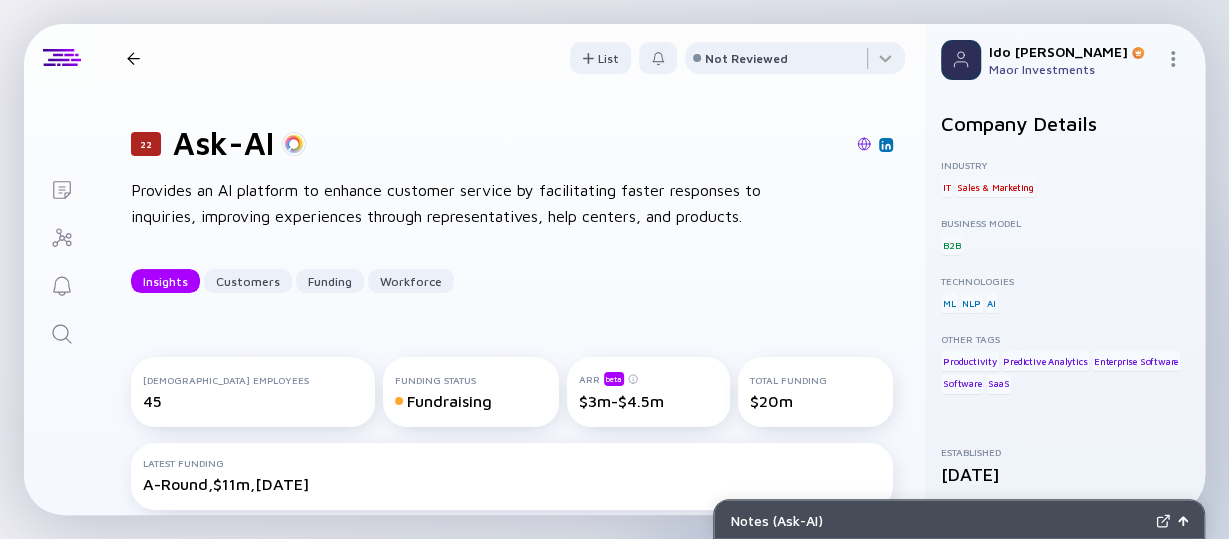 click on "Provides an AI platform to enhance customer service by facilitating faster responses to inquiries, improving experiences through representatives, help centers, and products." at bounding box center (451, 203) 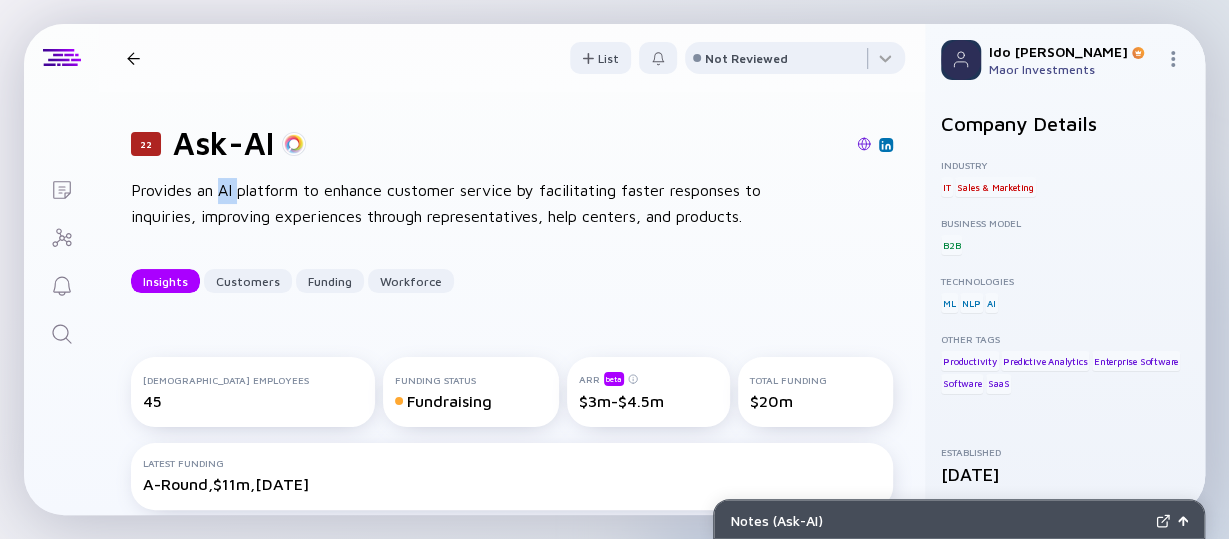 click on "Provides an AI platform to enhance customer service by facilitating faster responses to inquiries, improving experiences through representatives, help centers, and products." at bounding box center [451, 203] 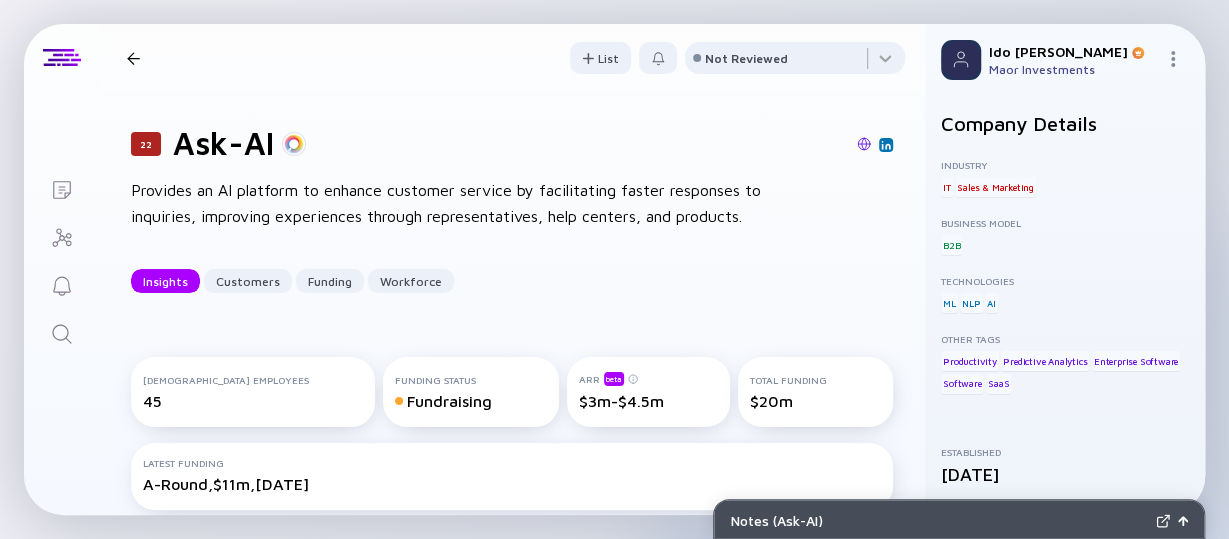 click on "Provides an AI platform to enhance customer service by facilitating faster responses to inquiries, improving experiences through representatives, help centers, and products." at bounding box center [451, 203] 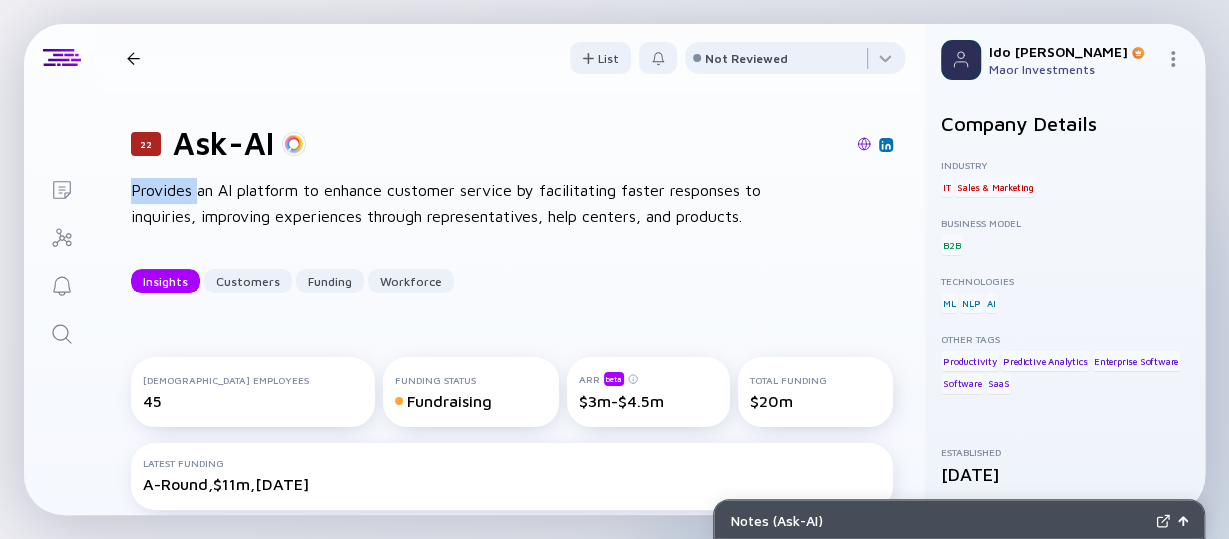 click on "Provides an AI platform to enhance customer service by facilitating faster responses to inquiries, improving experiences through representatives, help centers, and products." at bounding box center [451, 203] 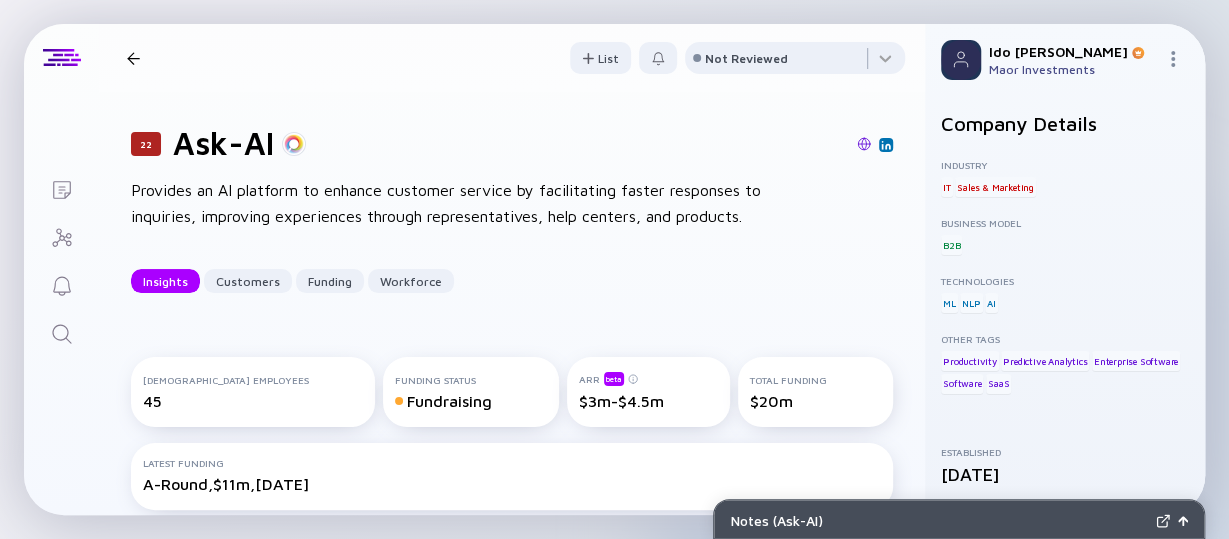 click on "Provides an AI platform to enhance customer service by facilitating faster responses to inquiries, improving experiences through representatives, help centers, and products." at bounding box center [451, 203] 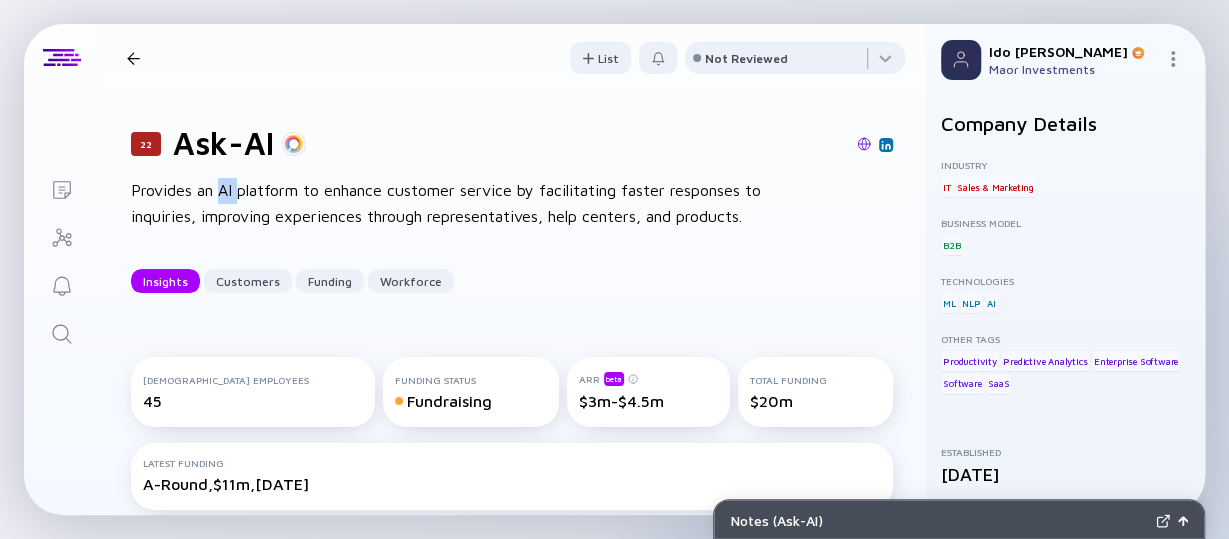 click on "Provides an AI platform to enhance customer service by facilitating faster responses to inquiries, improving experiences through representatives, help centers, and products." at bounding box center [451, 203] 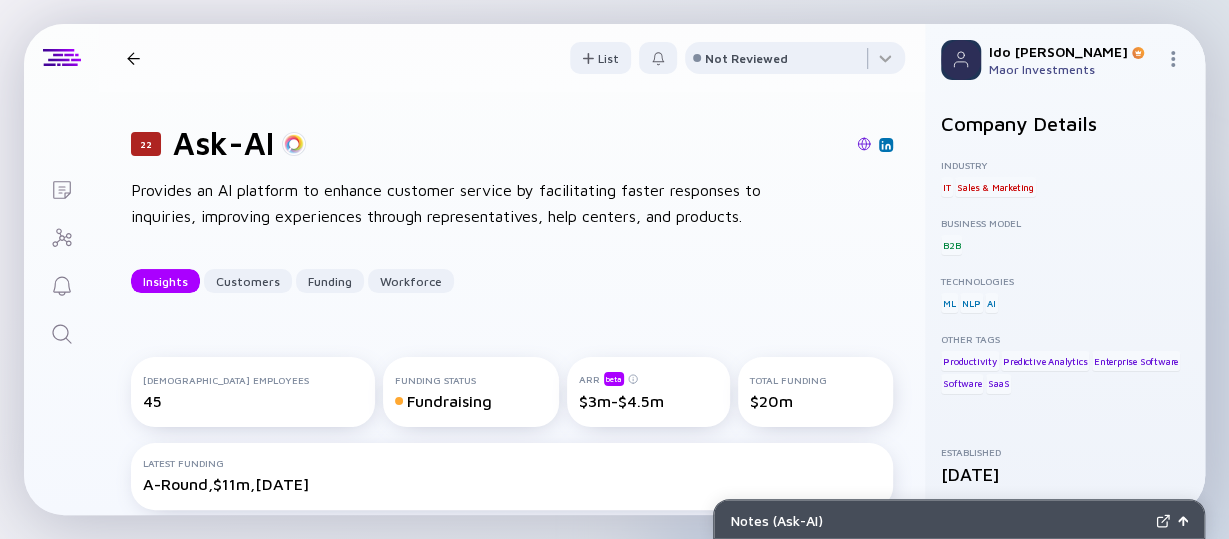 click on "Provides an AI platform to enhance customer service by facilitating faster responses to inquiries, improving experiences through representatives, help centers, and products." at bounding box center (451, 203) 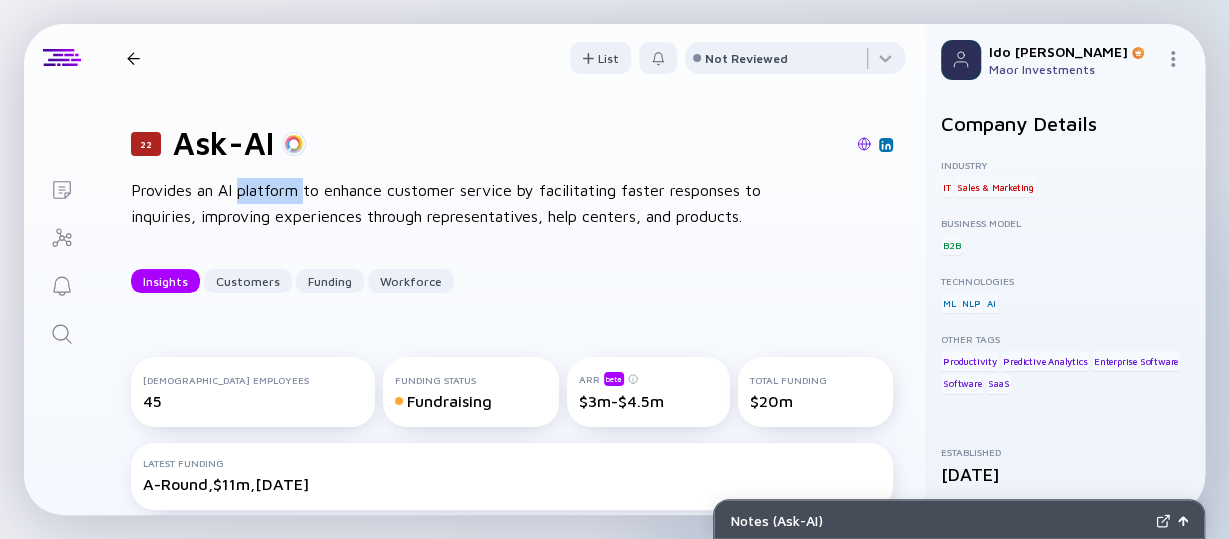 click on "Provides an AI platform to enhance customer service by facilitating faster responses to inquiries, improving experiences through representatives, help centers, and products." at bounding box center [451, 203] 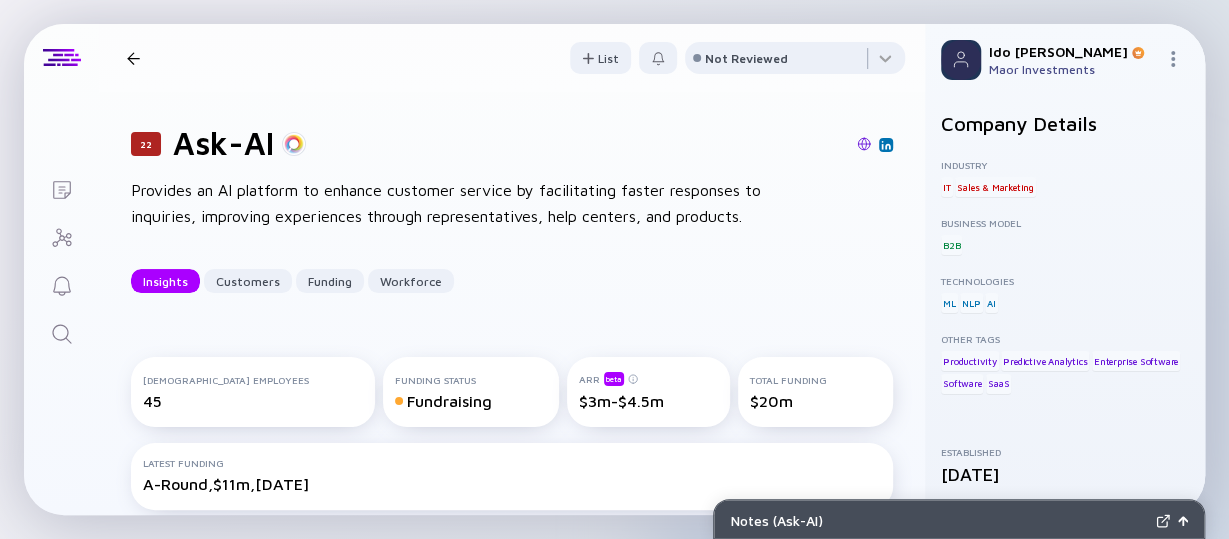 click on "Provides an AI platform to enhance customer service by facilitating faster responses to inquiries, improving experiences through representatives, help centers, and products." at bounding box center (451, 203) 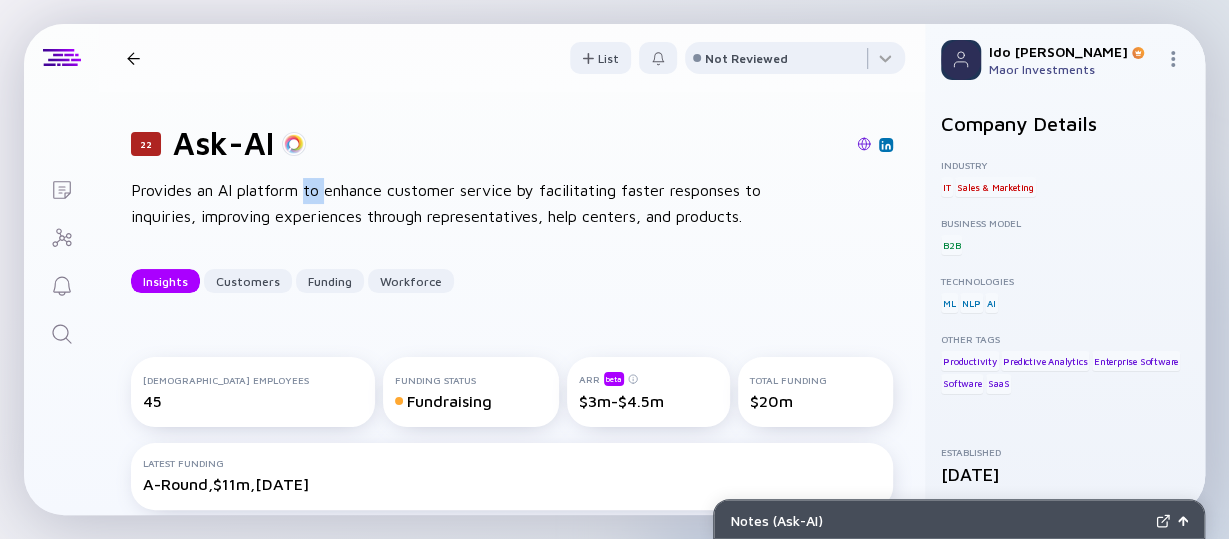 click on "Provides an AI platform to enhance customer service by facilitating faster responses to inquiries, improving experiences through representatives, help centers, and products." at bounding box center (451, 203) 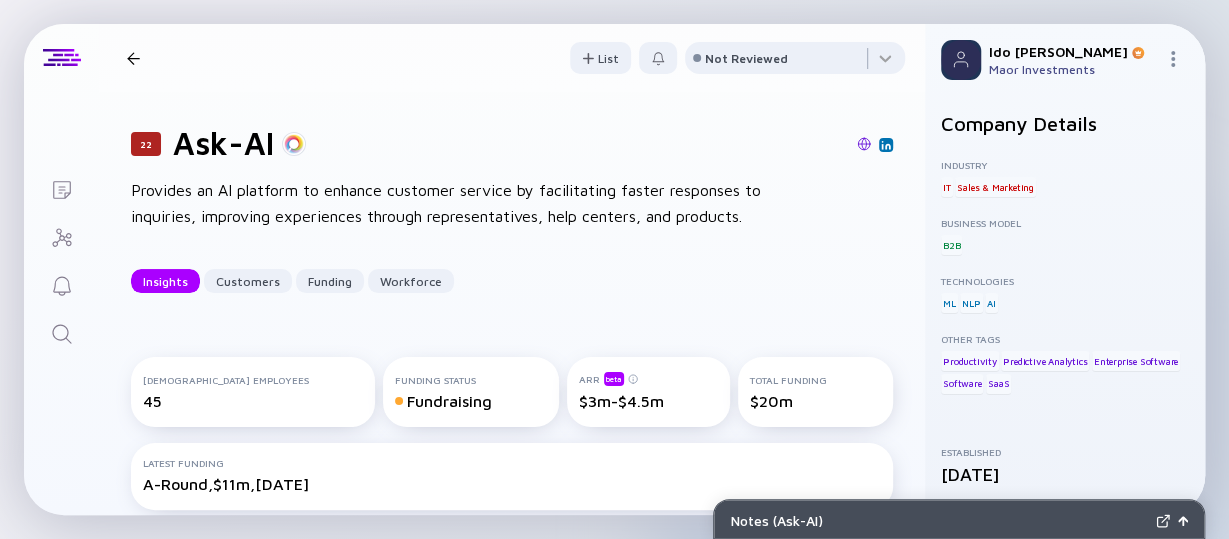 click on "Provides an AI platform to enhance customer service by facilitating faster responses to inquiries, improving experiences through representatives, help centers, and products." at bounding box center [451, 203] 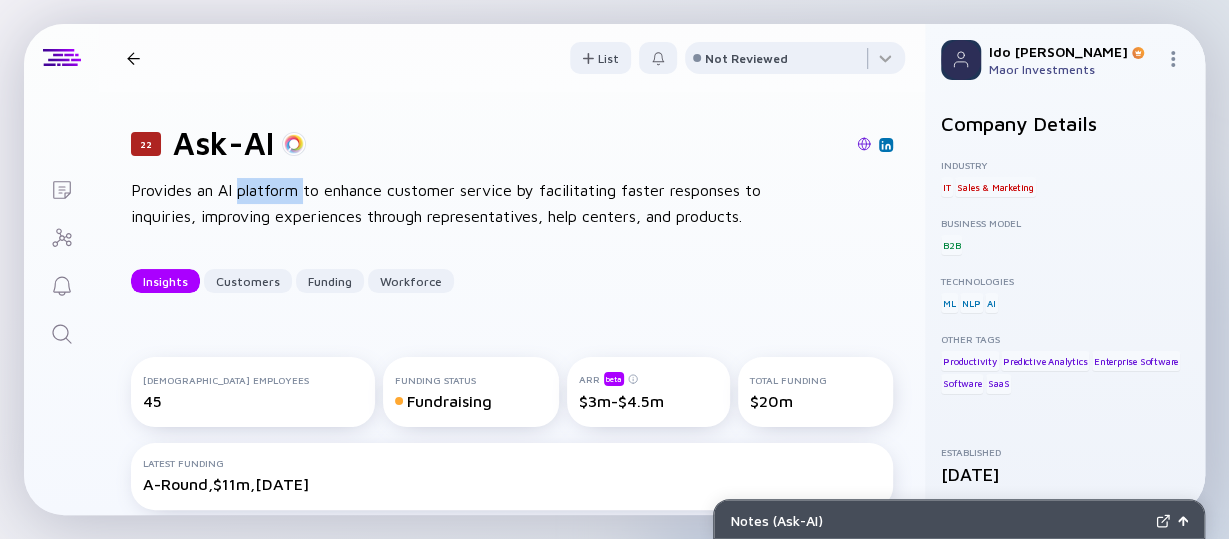 click on "Provides an AI platform to enhance customer service by facilitating faster responses to inquiries, improving experiences through representatives, help centers, and products." at bounding box center (451, 203) 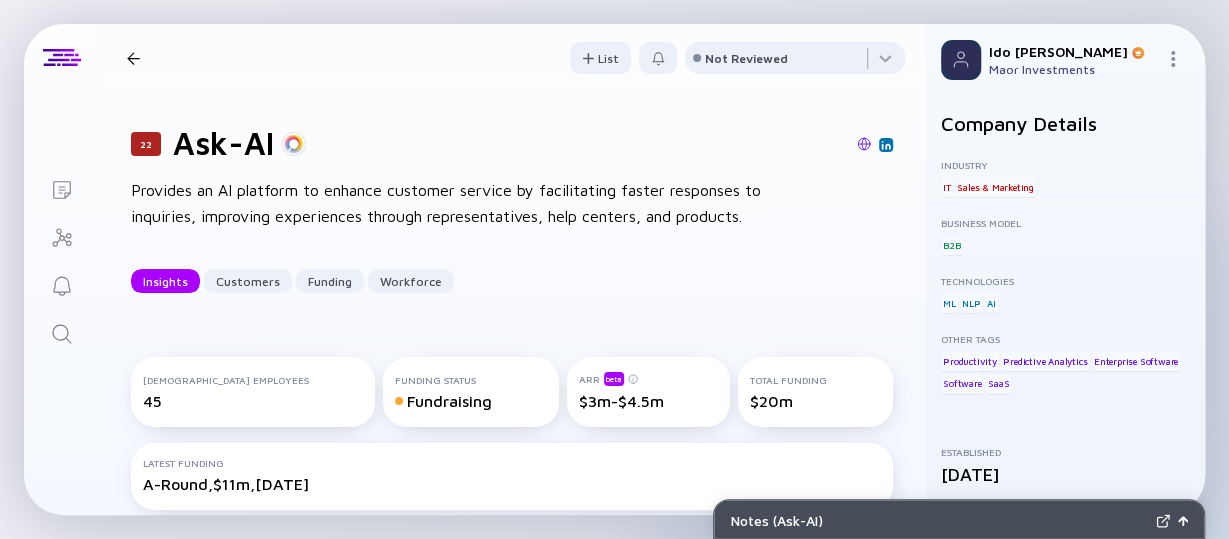click on "Provides an AI platform to enhance customer service by facilitating faster responses to inquiries, improving experiences through representatives, help centers, and products." at bounding box center (451, 203) 